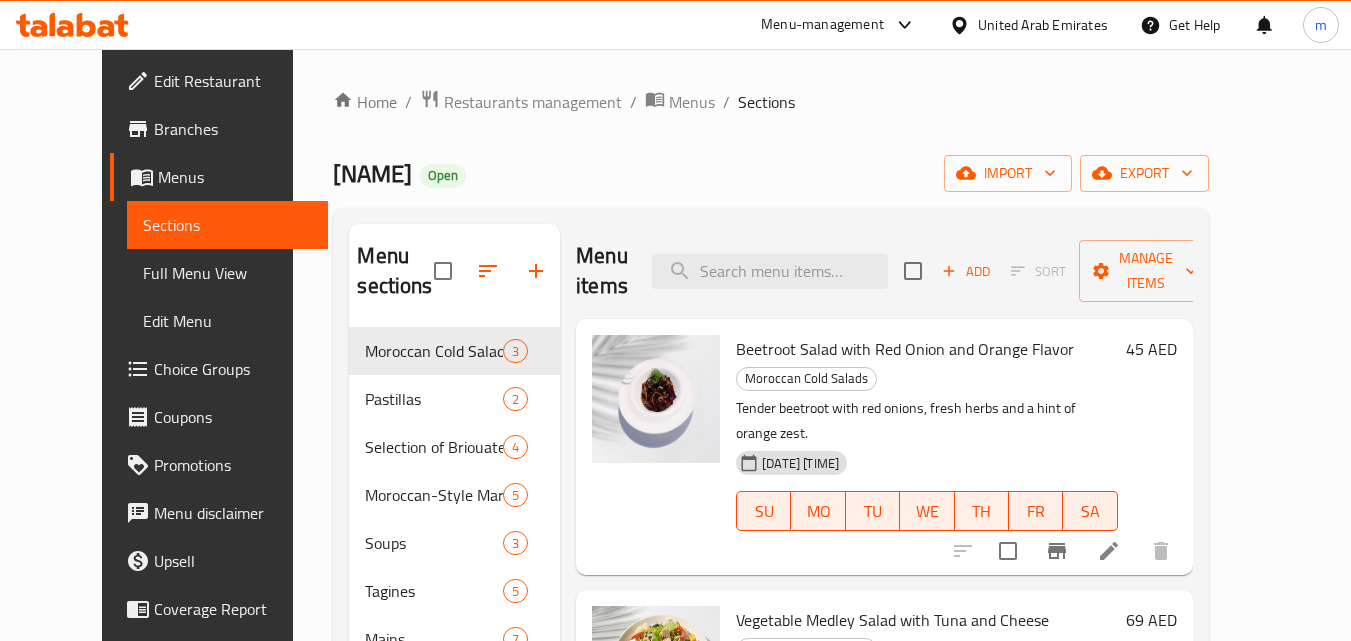 scroll, scrollTop: 0, scrollLeft: 0, axis: both 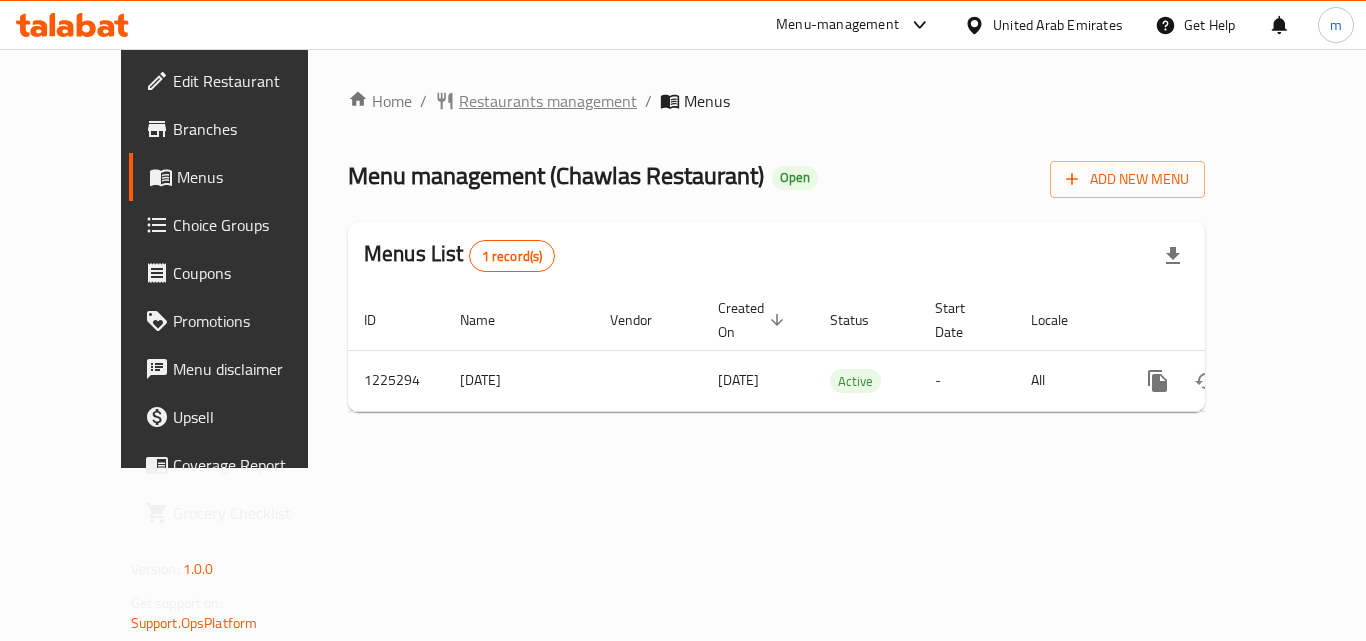 click on "Restaurants management" at bounding box center [548, 101] 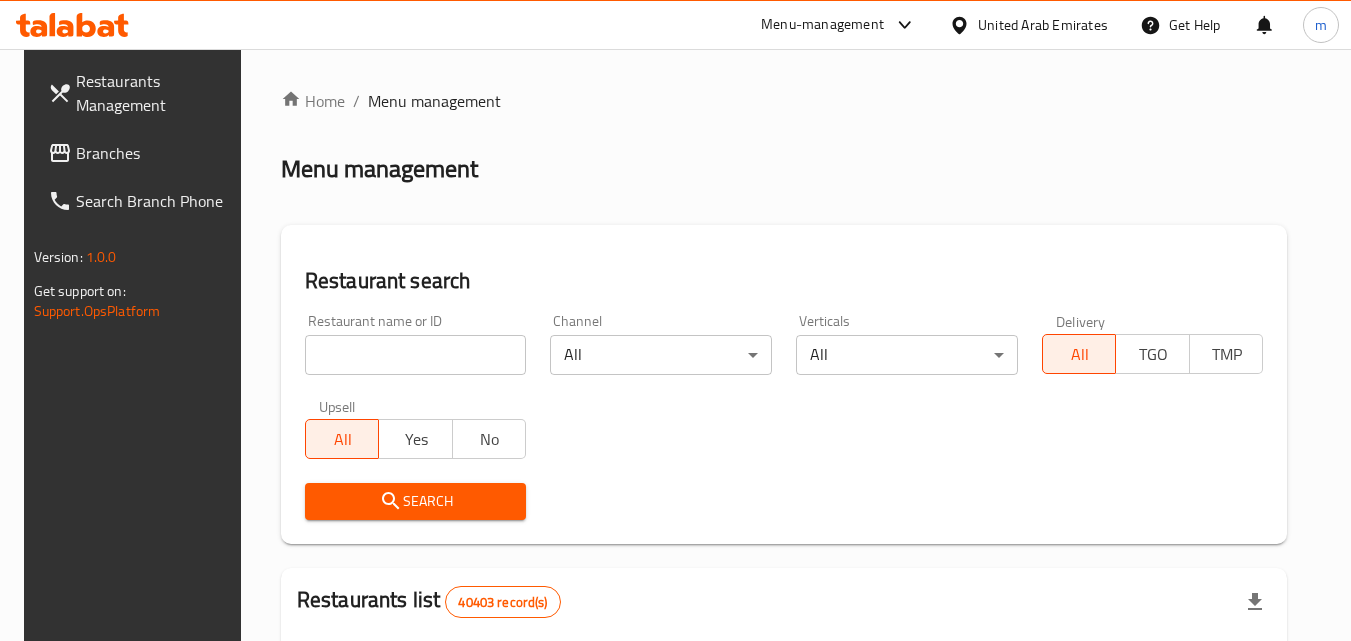 click at bounding box center [416, 355] 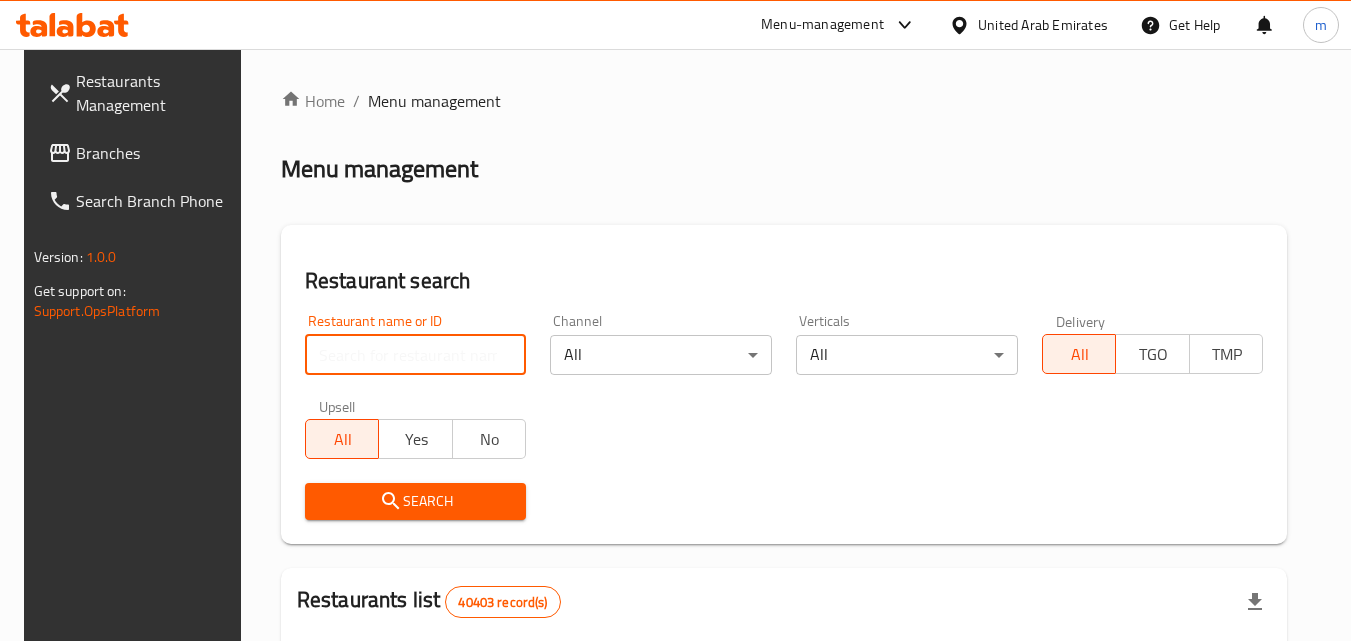 paste on "/675257" 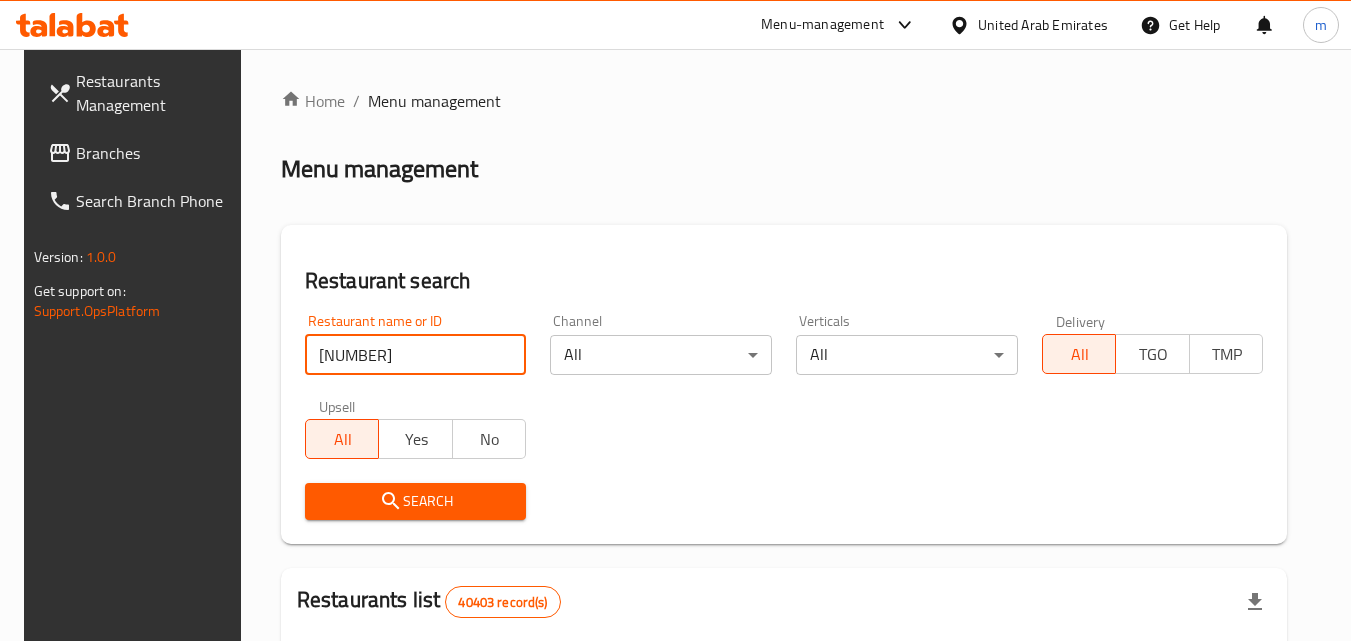 click on "Search" at bounding box center [416, 501] 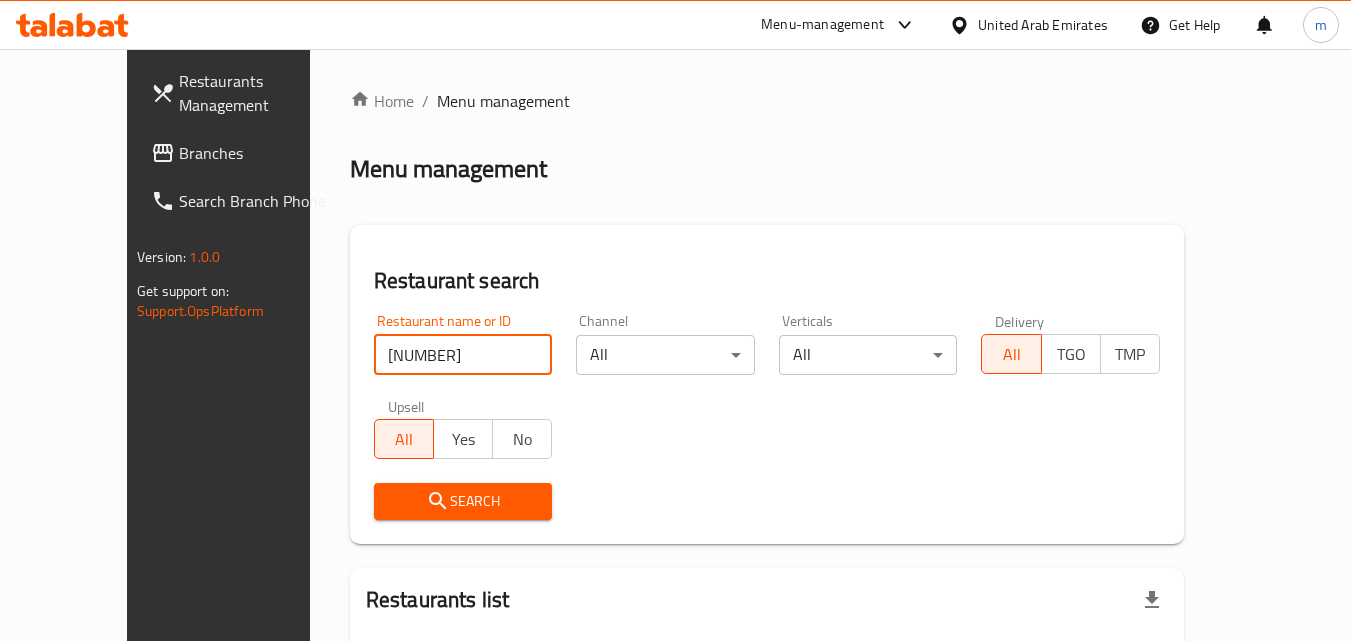 click on "Search" at bounding box center (463, 501) 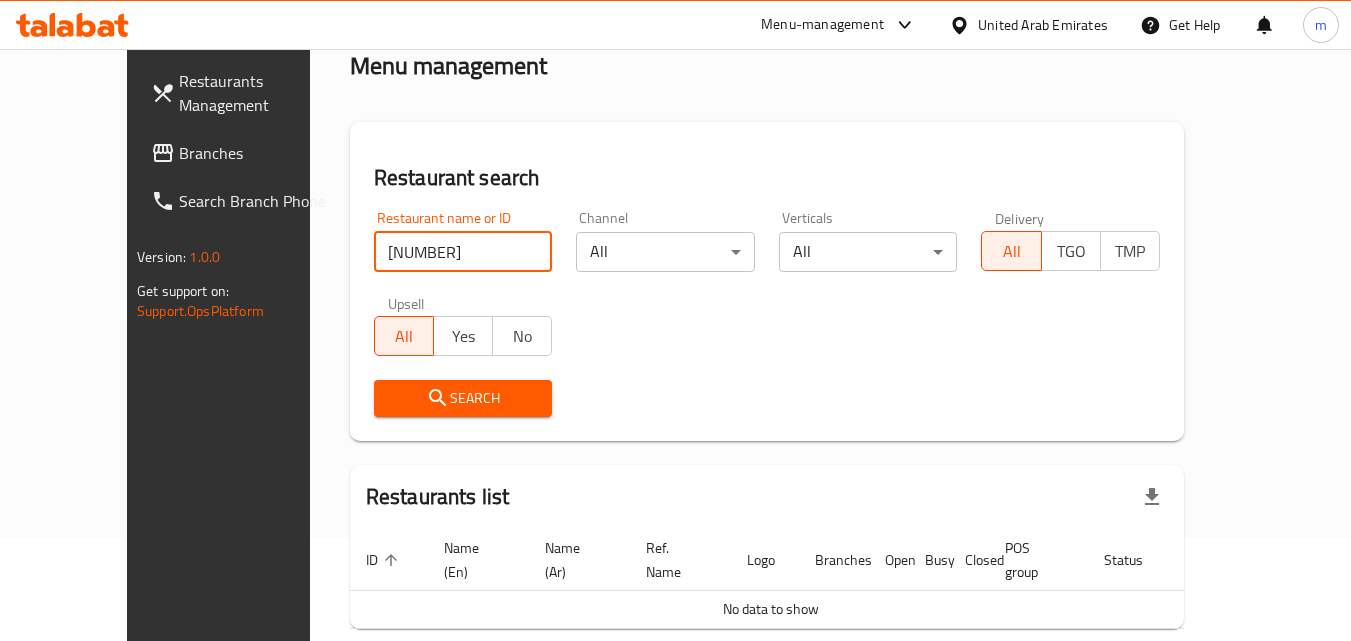 scroll, scrollTop: 144, scrollLeft: 0, axis: vertical 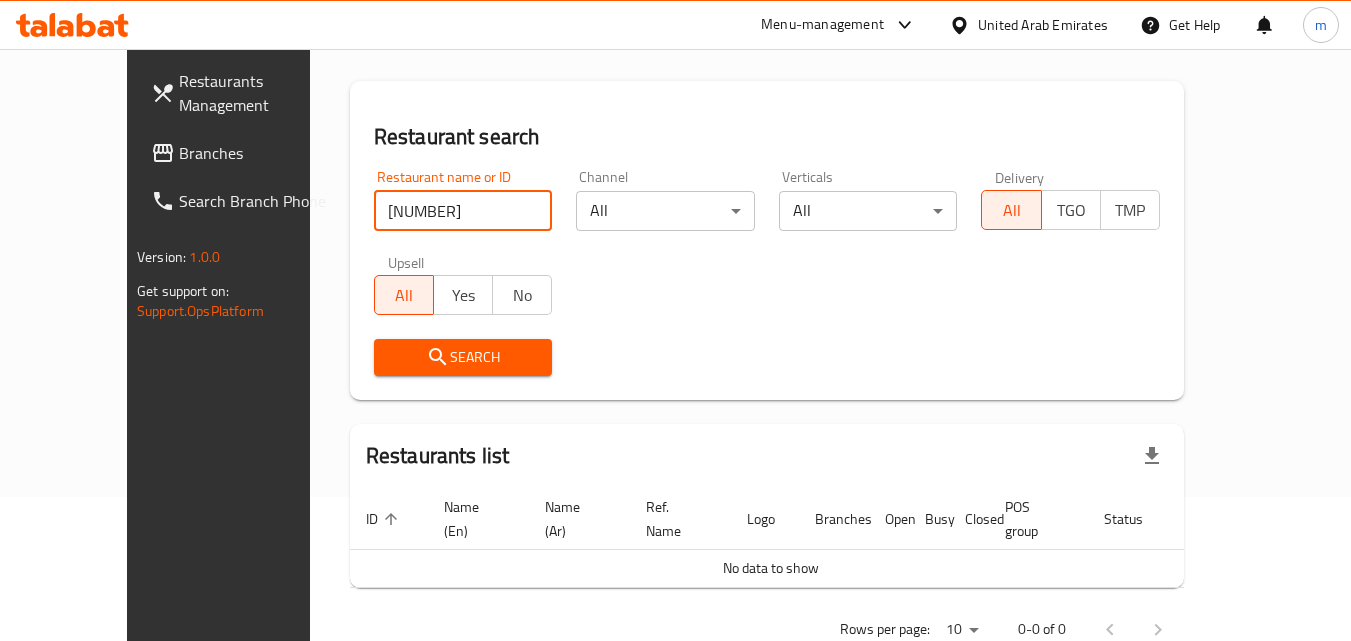 click on "/675257" at bounding box center (463, 211) 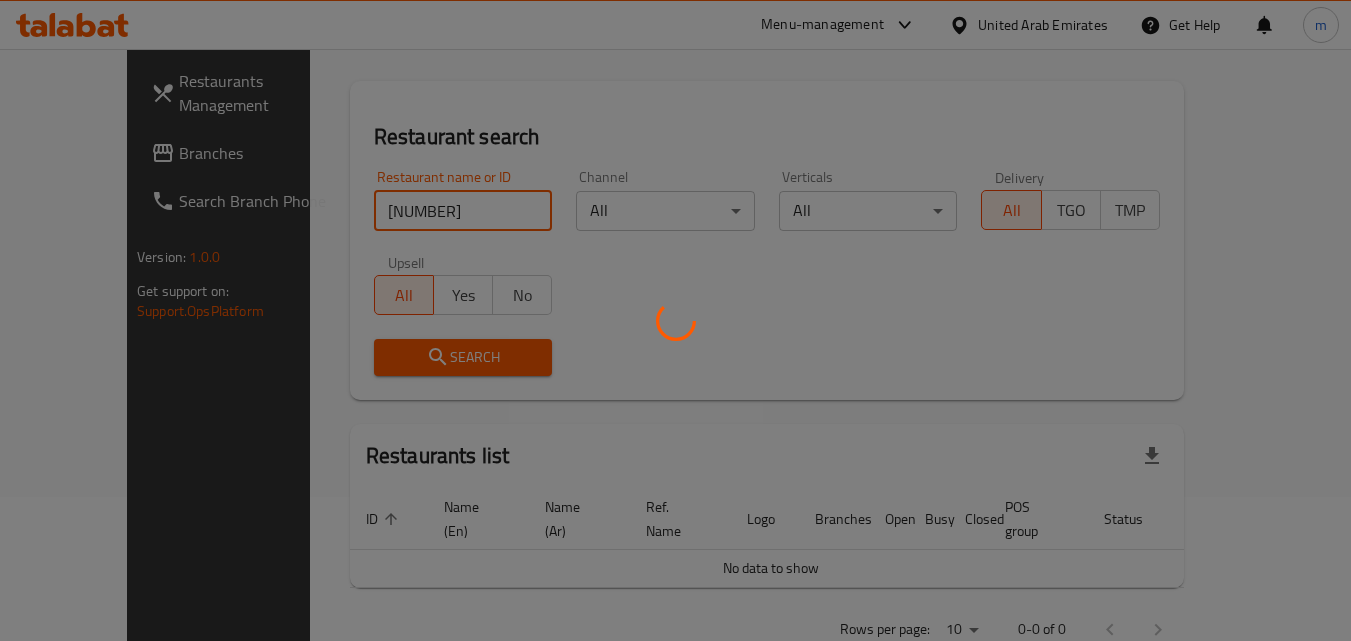 click on "Search" at bounding box center [463, 357] 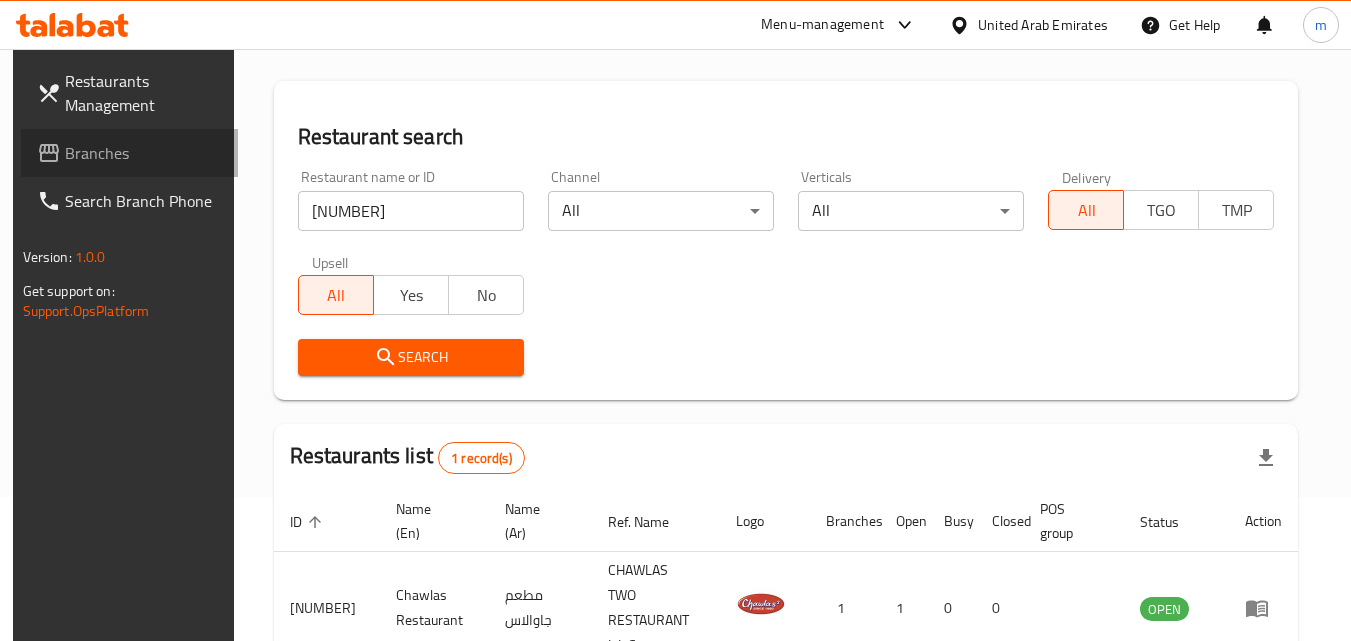click on "Branches" at bounding box center (130, 153) 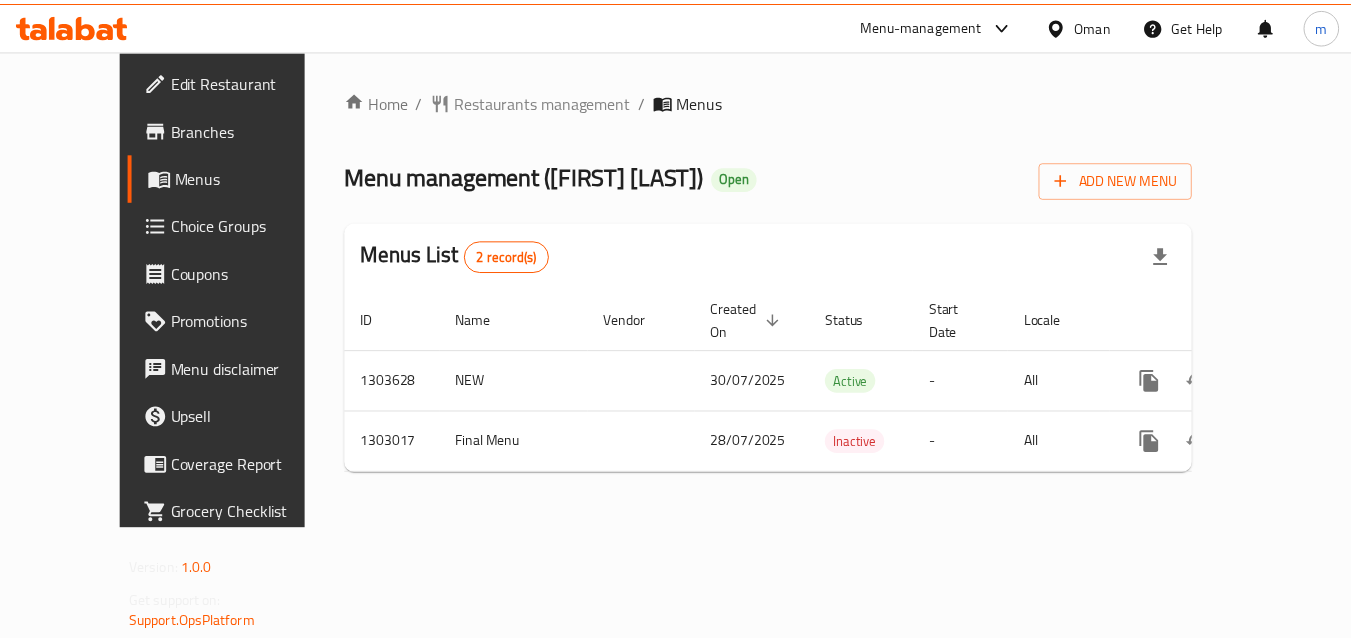 scroll, scrollTop: 0, scrollLeft: 0, axis: both 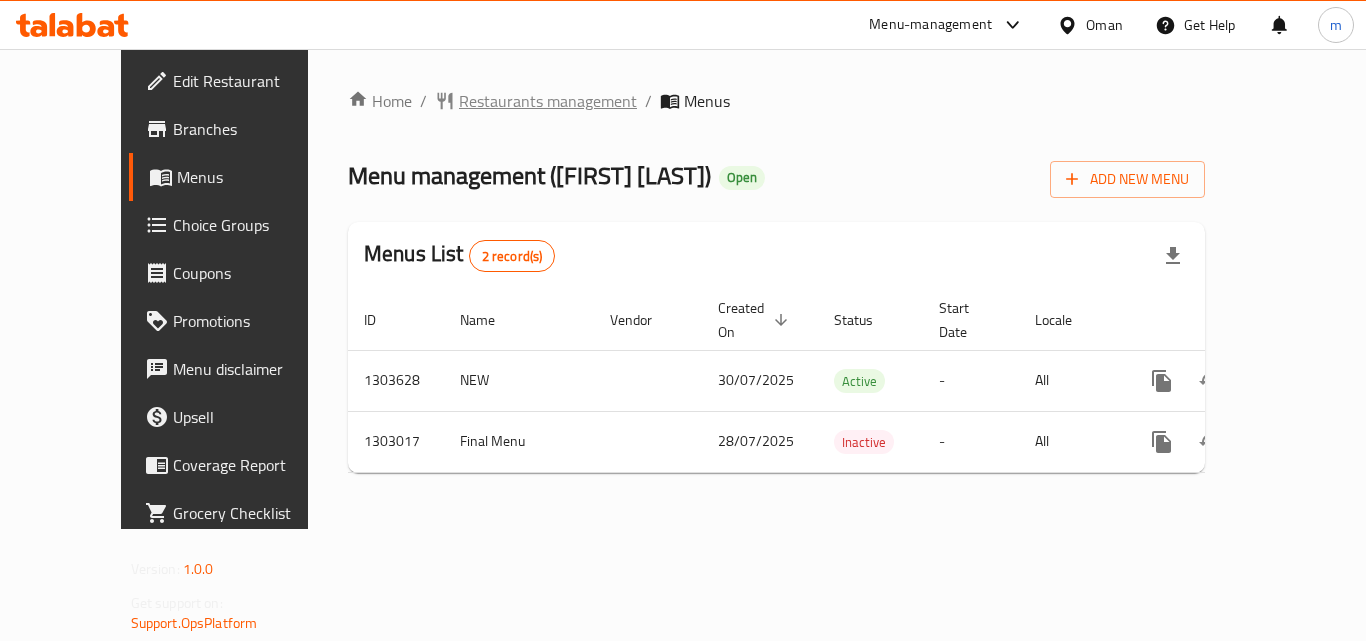 click on "Restaurants management" at bounding box center [548, 101] 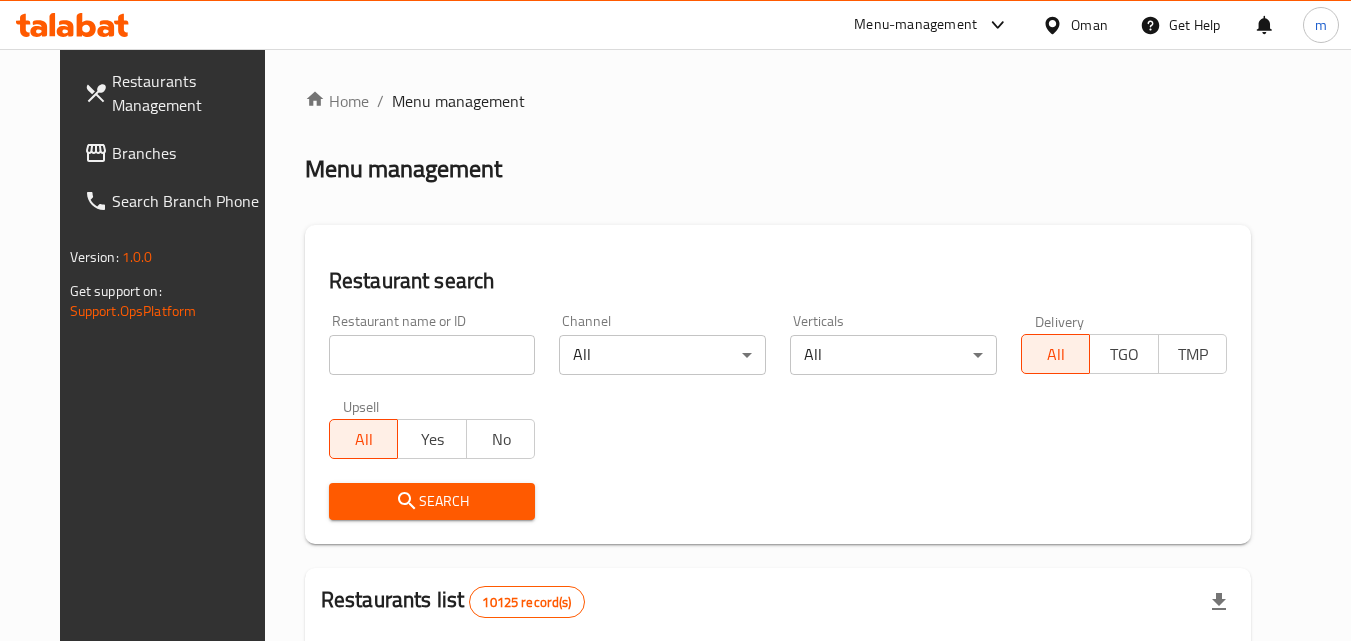 click at bounding box center (432, 355) 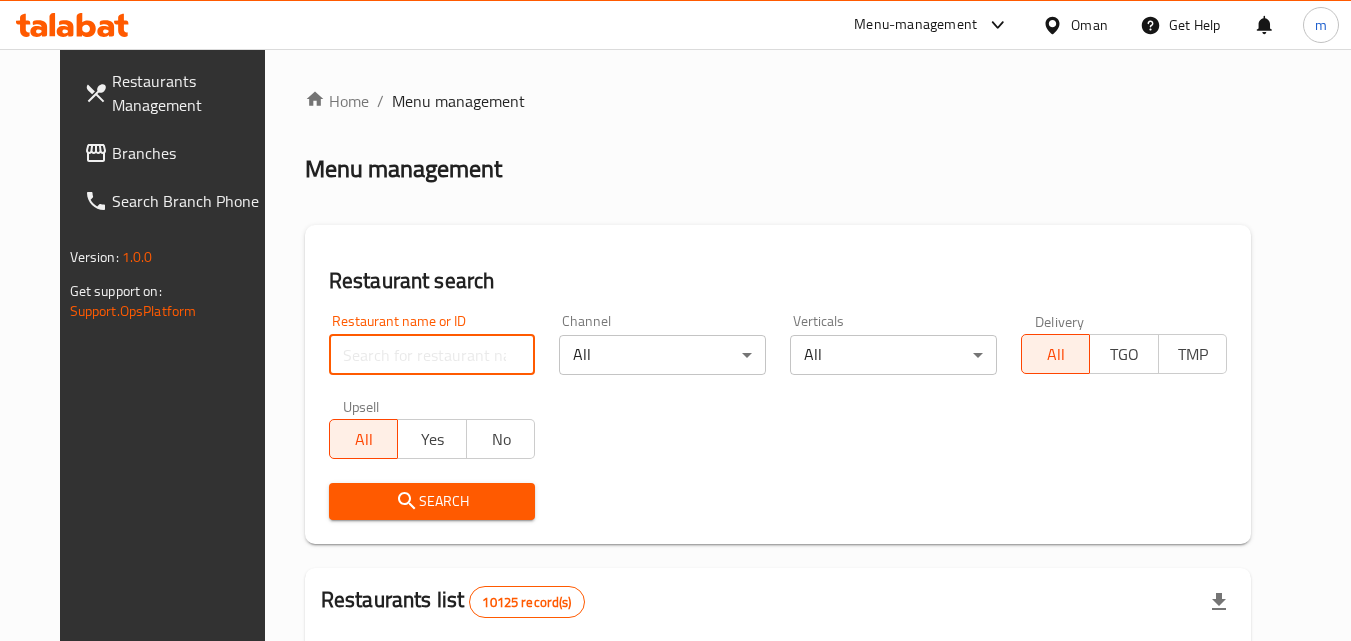 paste on "702638" 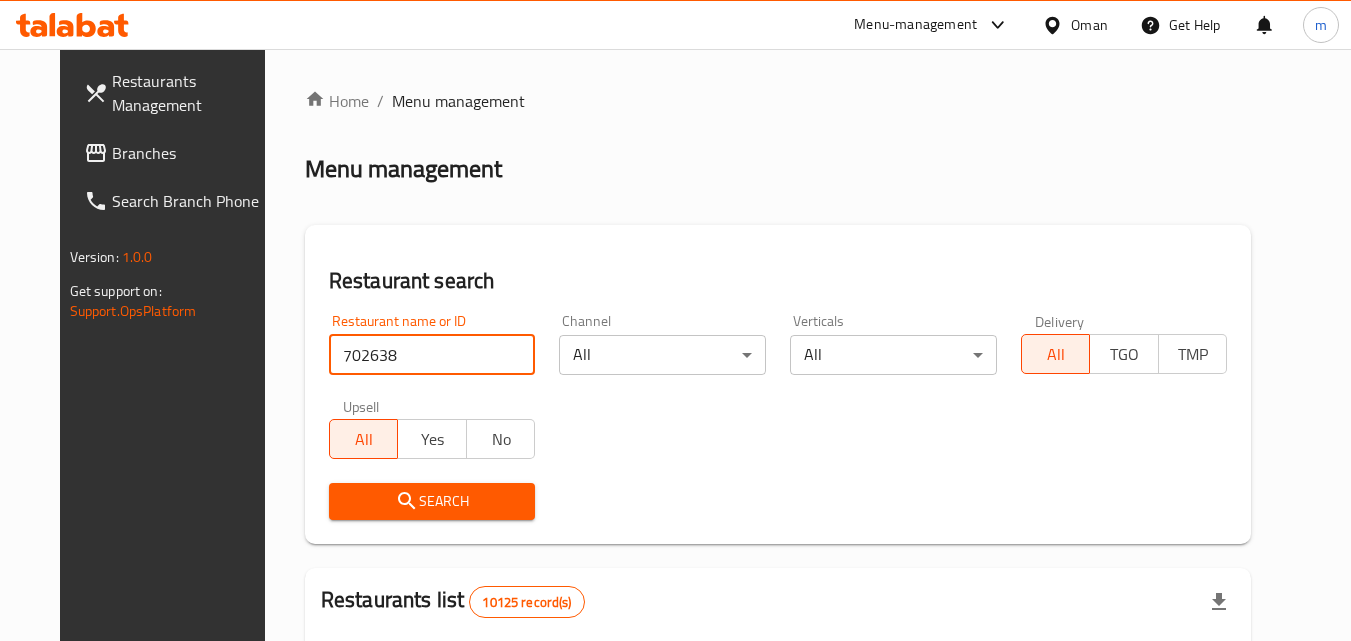 type on "702638" 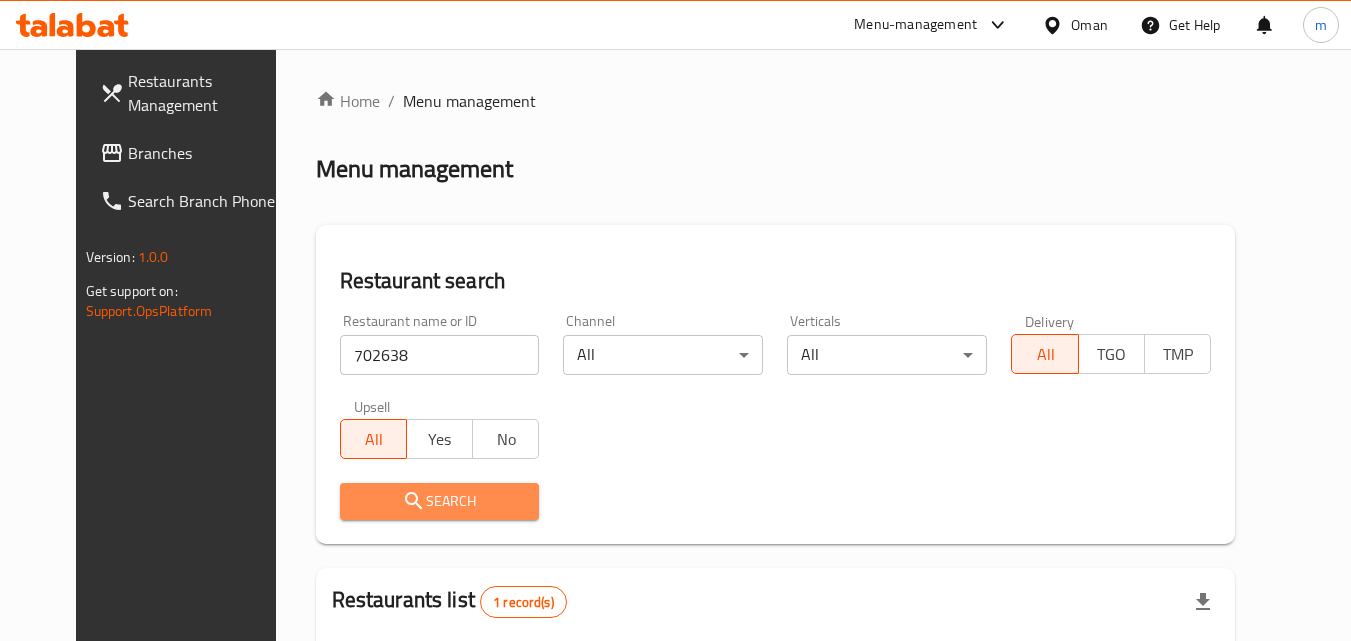 click on "Search" at bounding box center (440, 501) 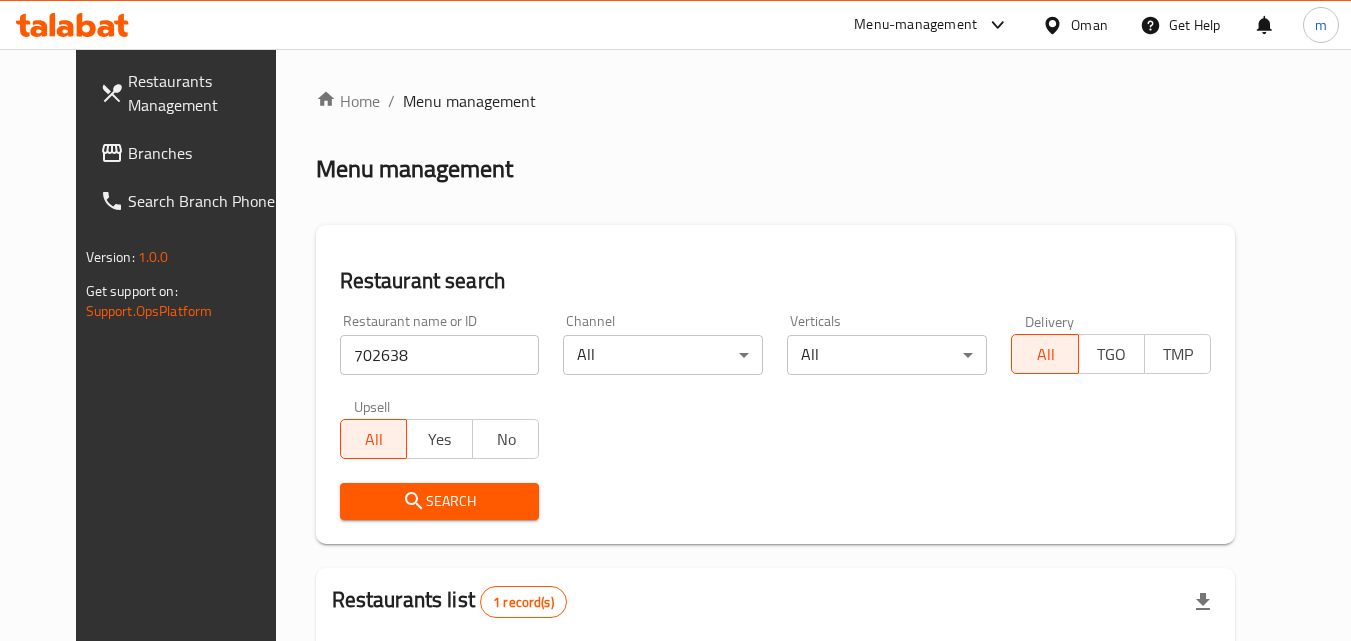 scroll, scrollTop: 200, scrollLeft: 0, axis: vertical 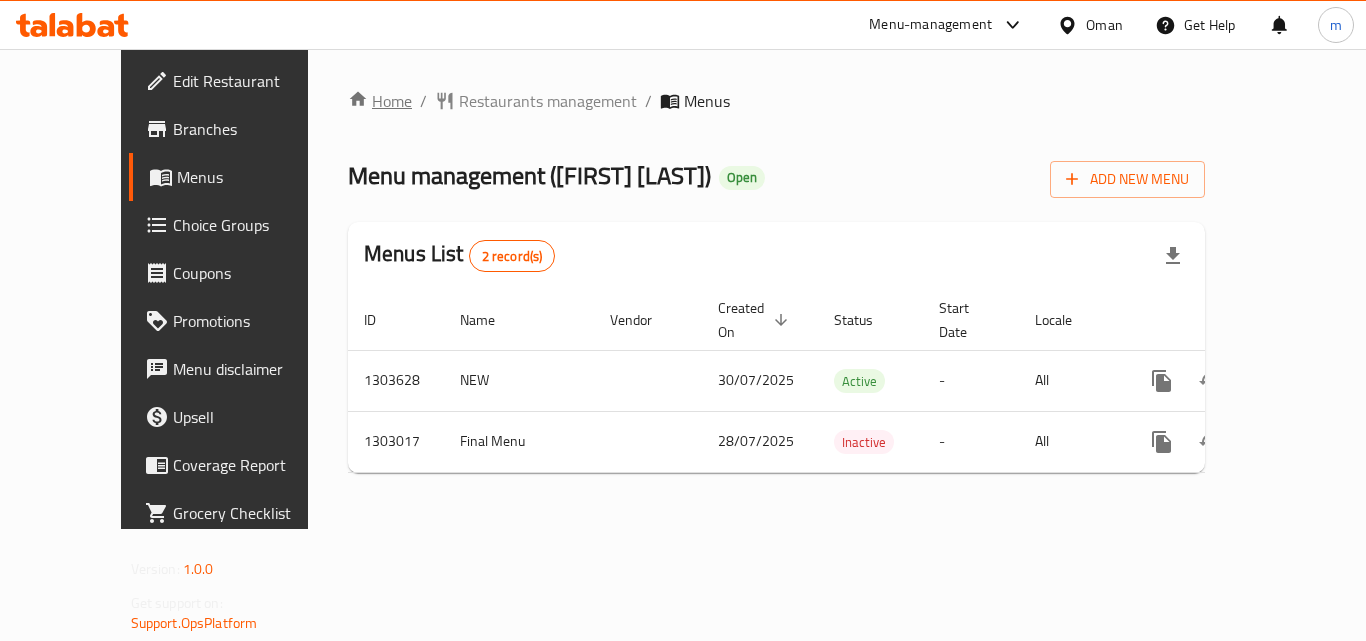 click 